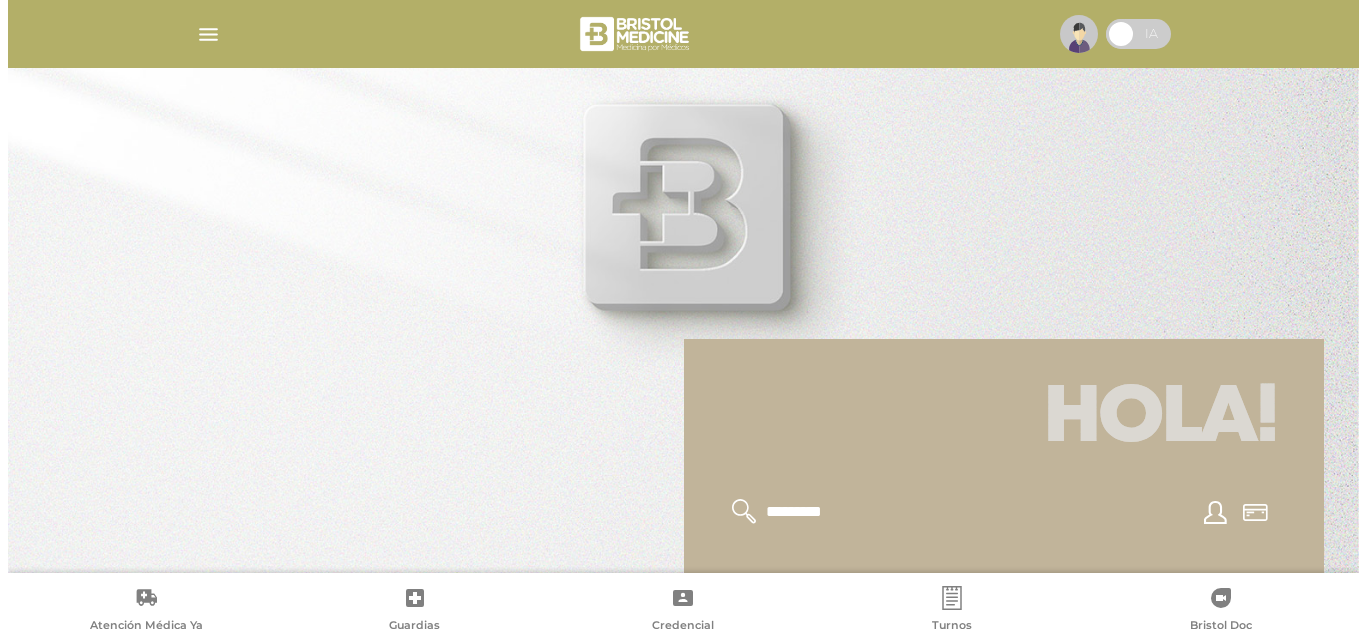 scroll, scrollTop: 0, scrollLeft: 0, axis: both 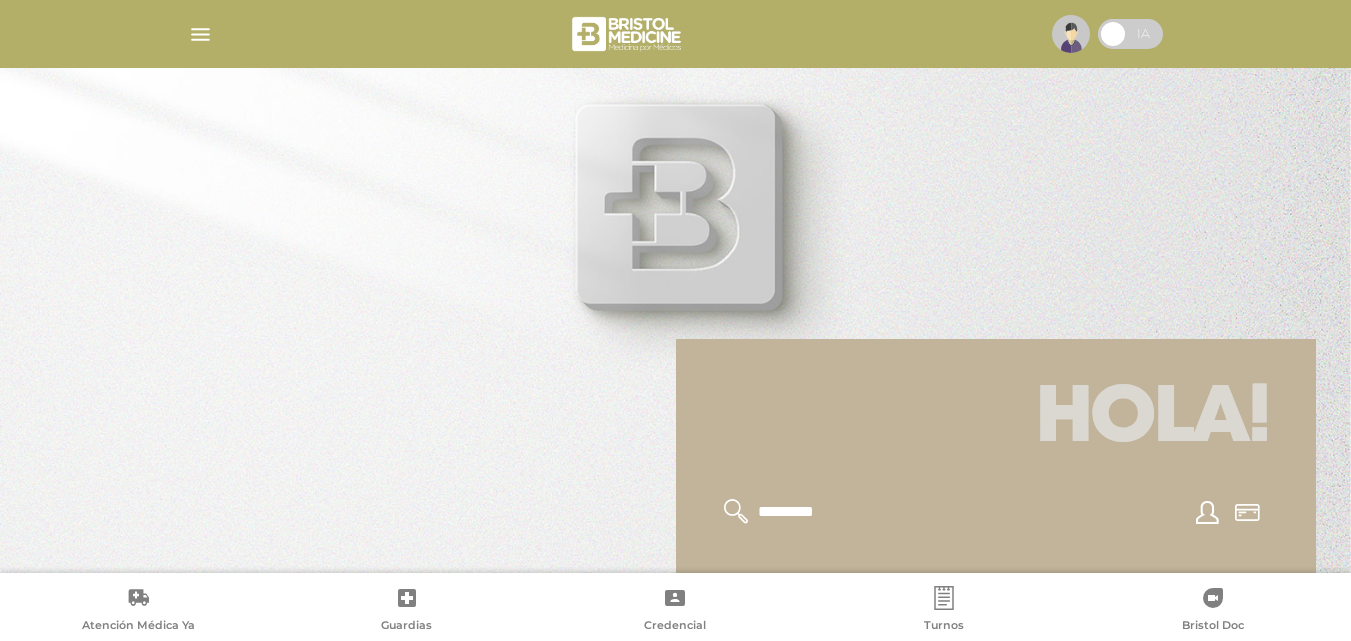 click at bounding box center (200, 34) 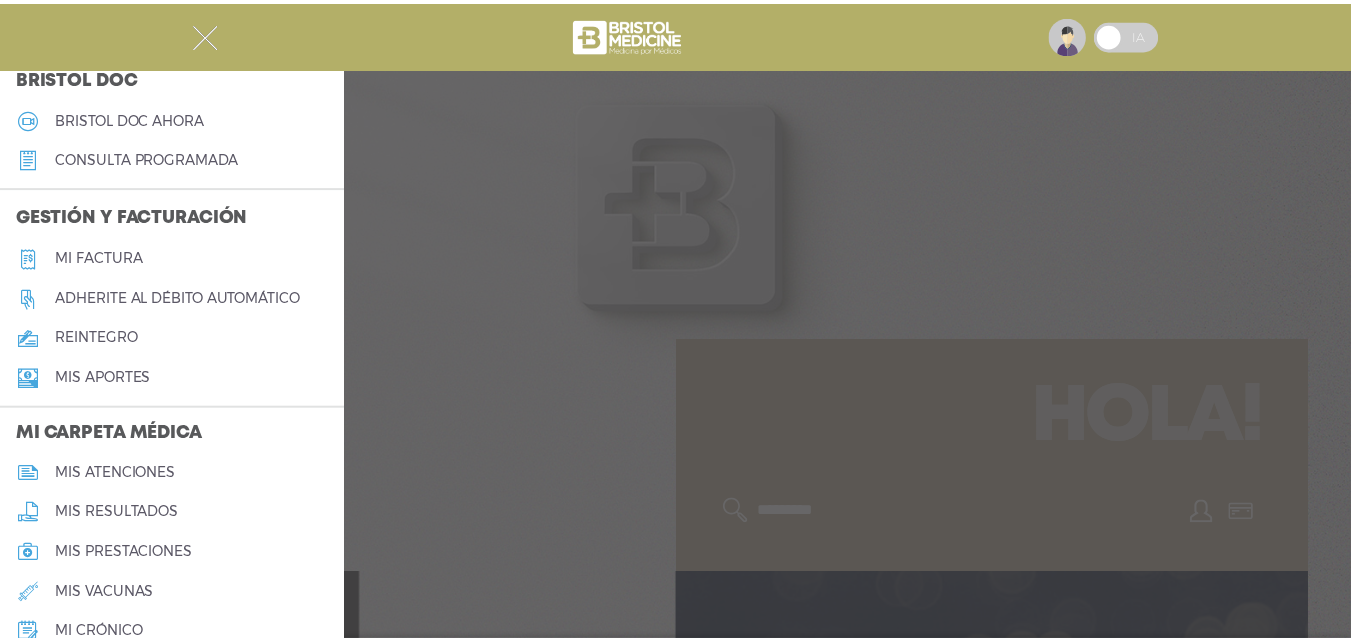 scroll, scrollTop: 862, scrollLeft: 0, axis: vertical 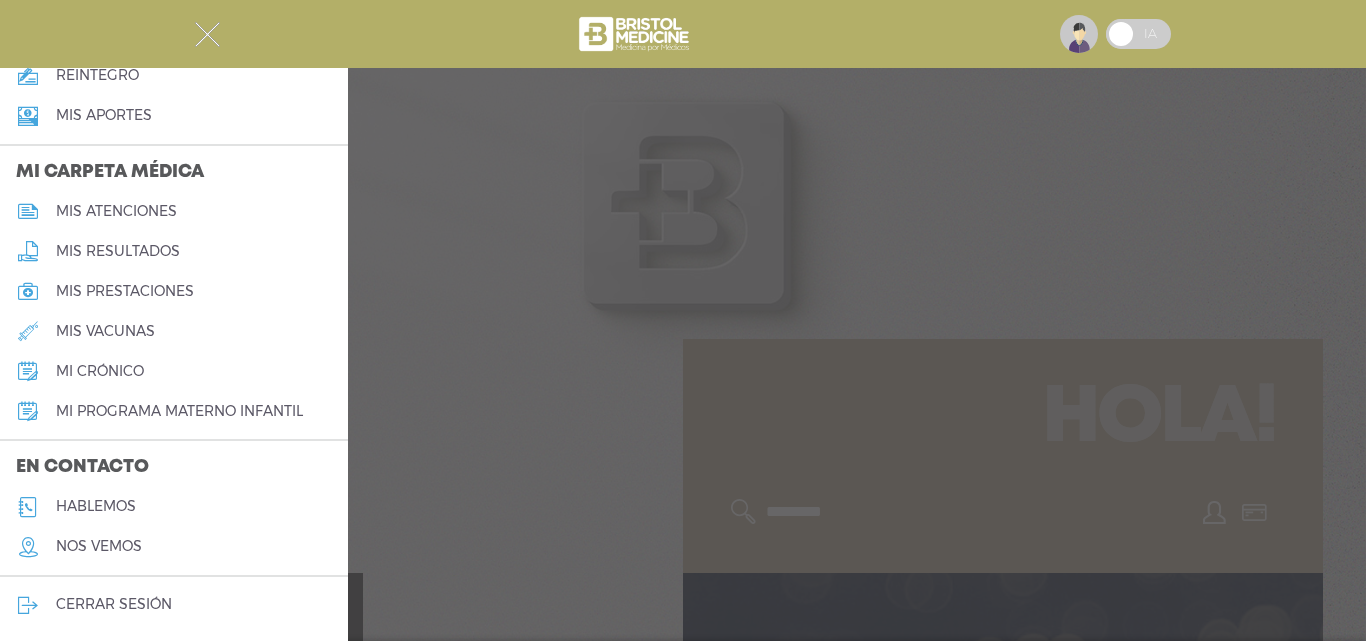 click on "cerrar sesión" at bounding box center [114, 604] 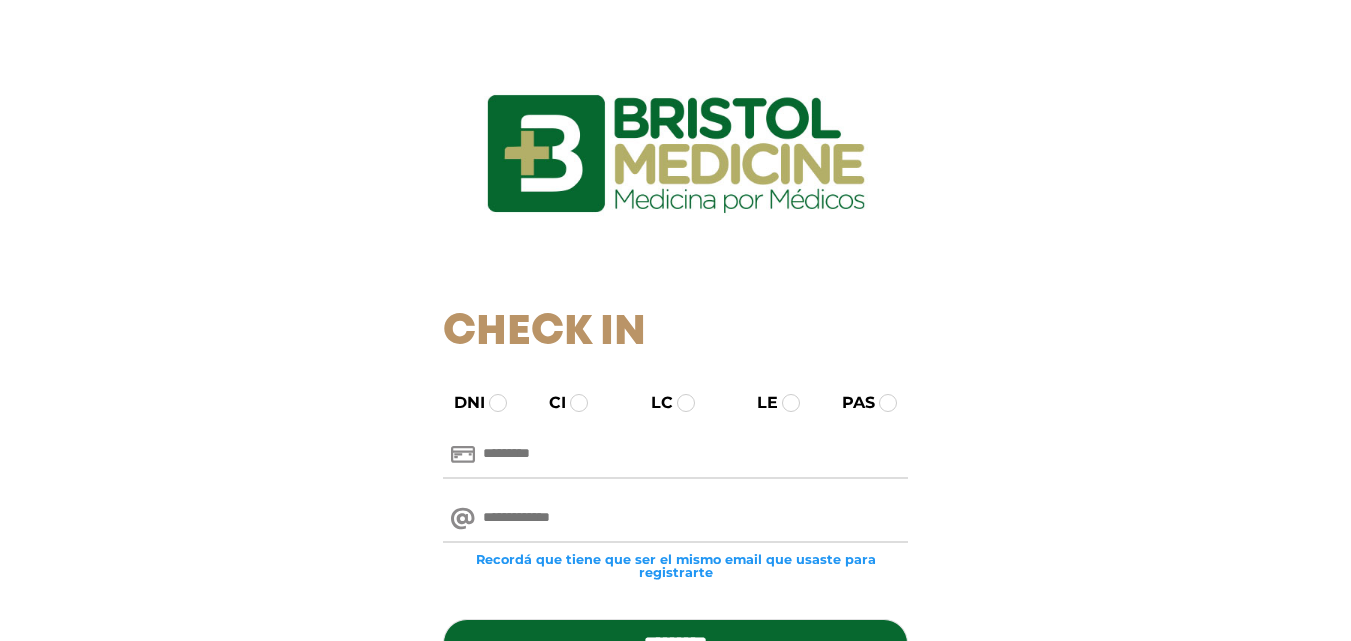 scroll, scrollTop: 0, scrollLeft: 0, axis: both 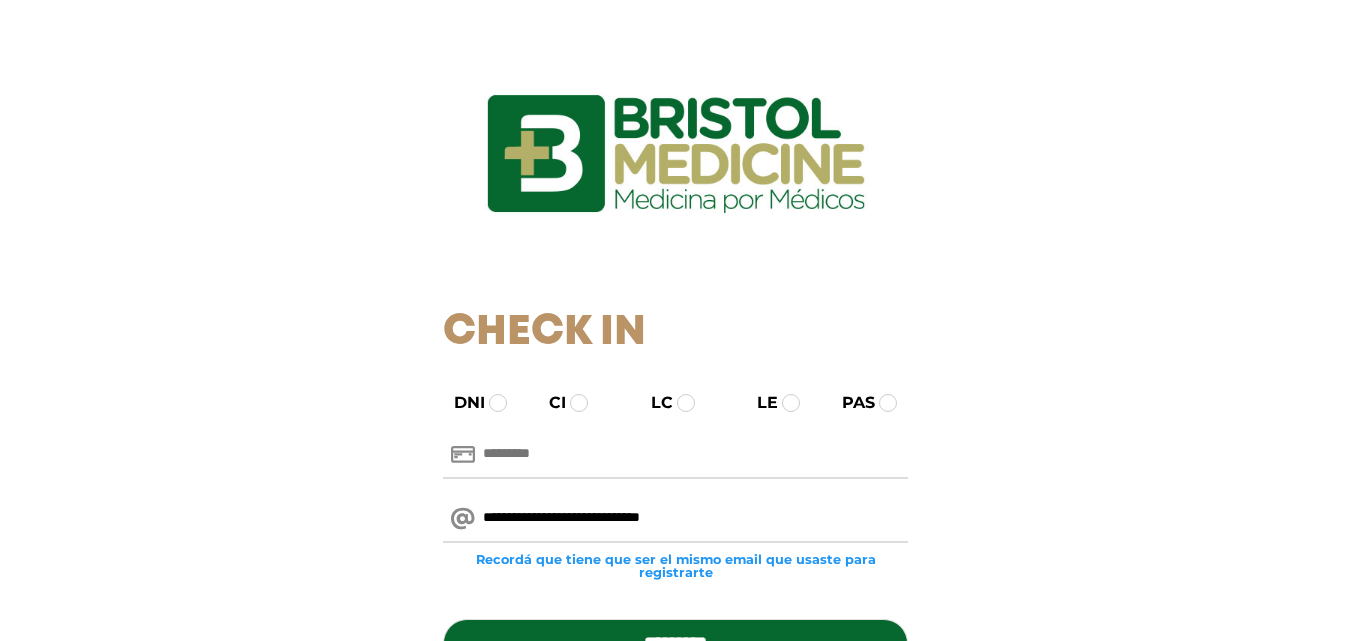 type on "**********" 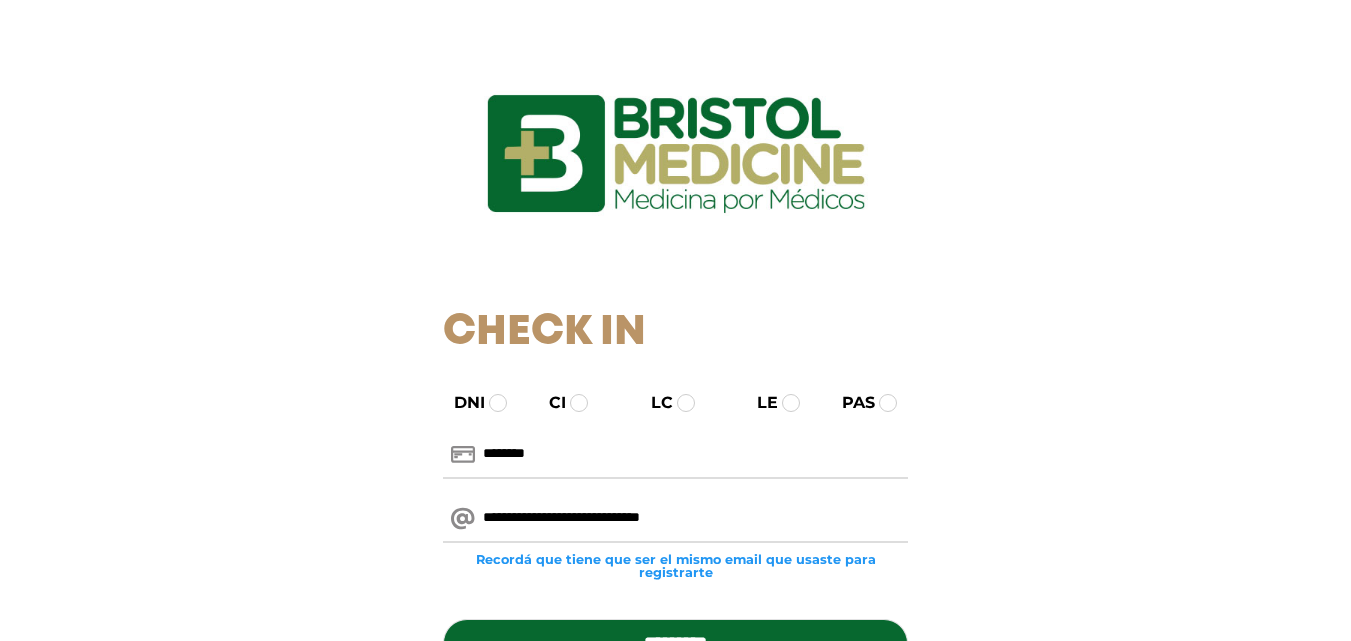 scroll, scrollTop: 100, scrollLeft: 0, axis: vertical 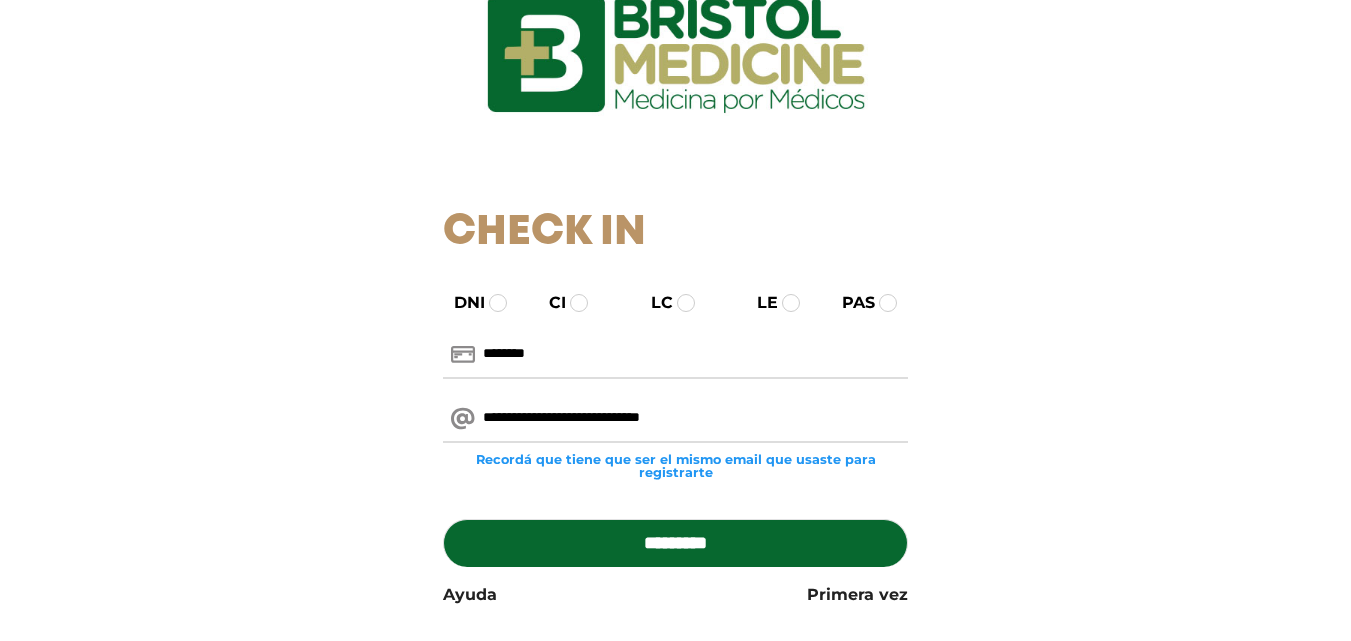type on "********" 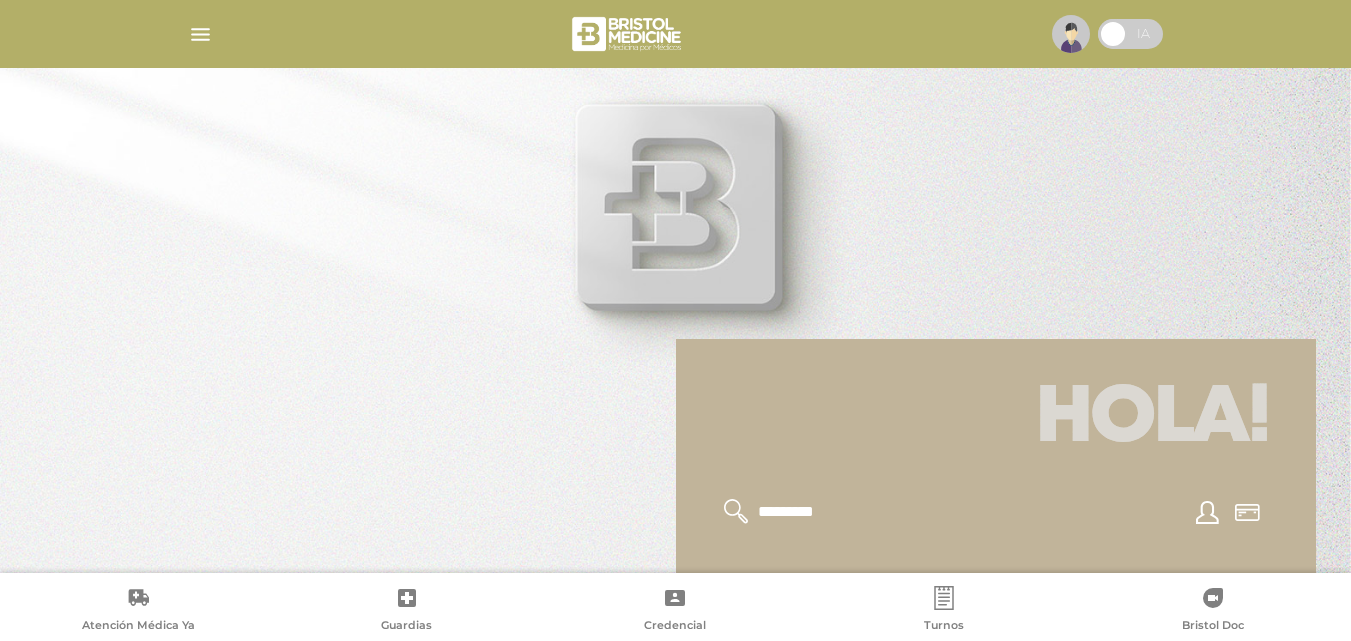 scroll, scrollTop: 300, scrollLeft: 0, axis: vertical 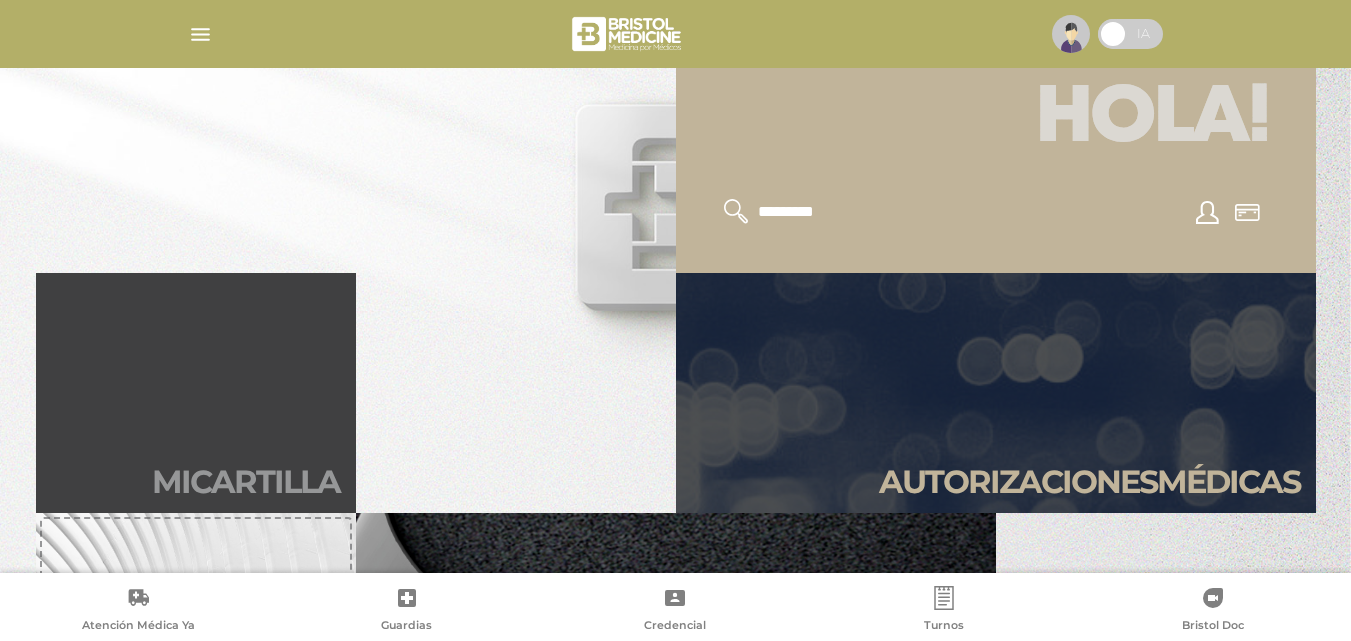 click on "Mi  car tilla" at bounding box center [196, 393] 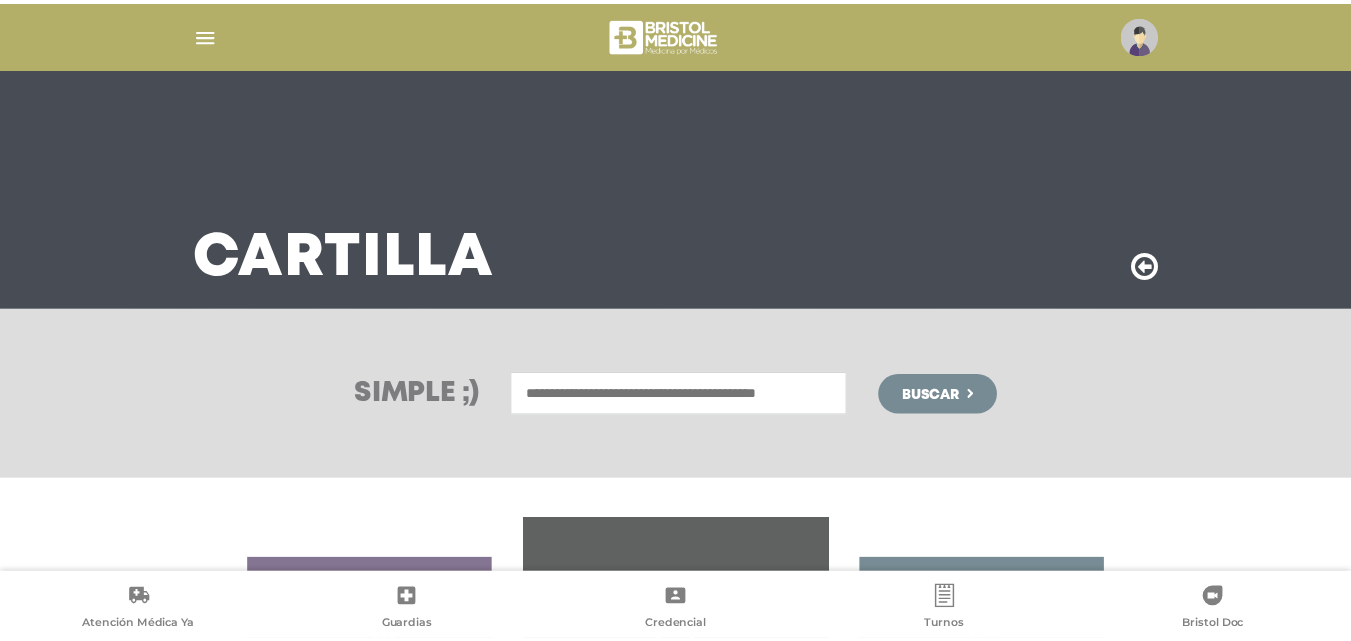 scroll, scrollTop: 0, scrollLeft: 0, axis: both 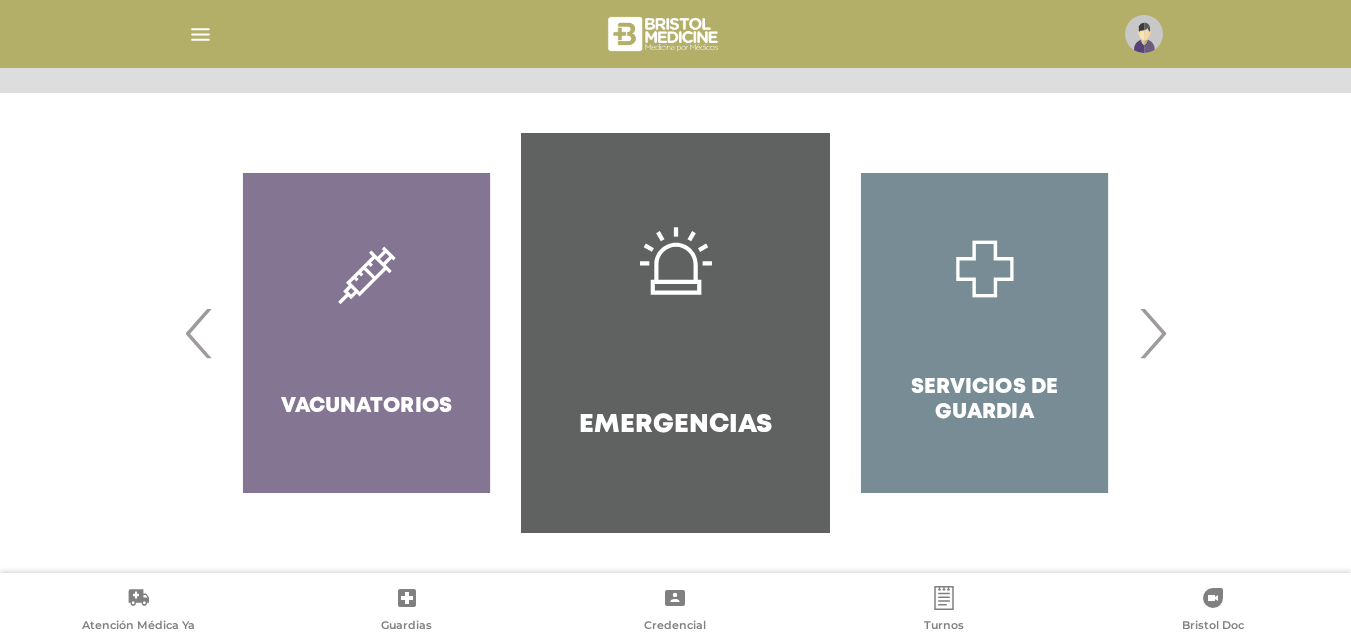 click on "›" at bounding box center (1152, 333) 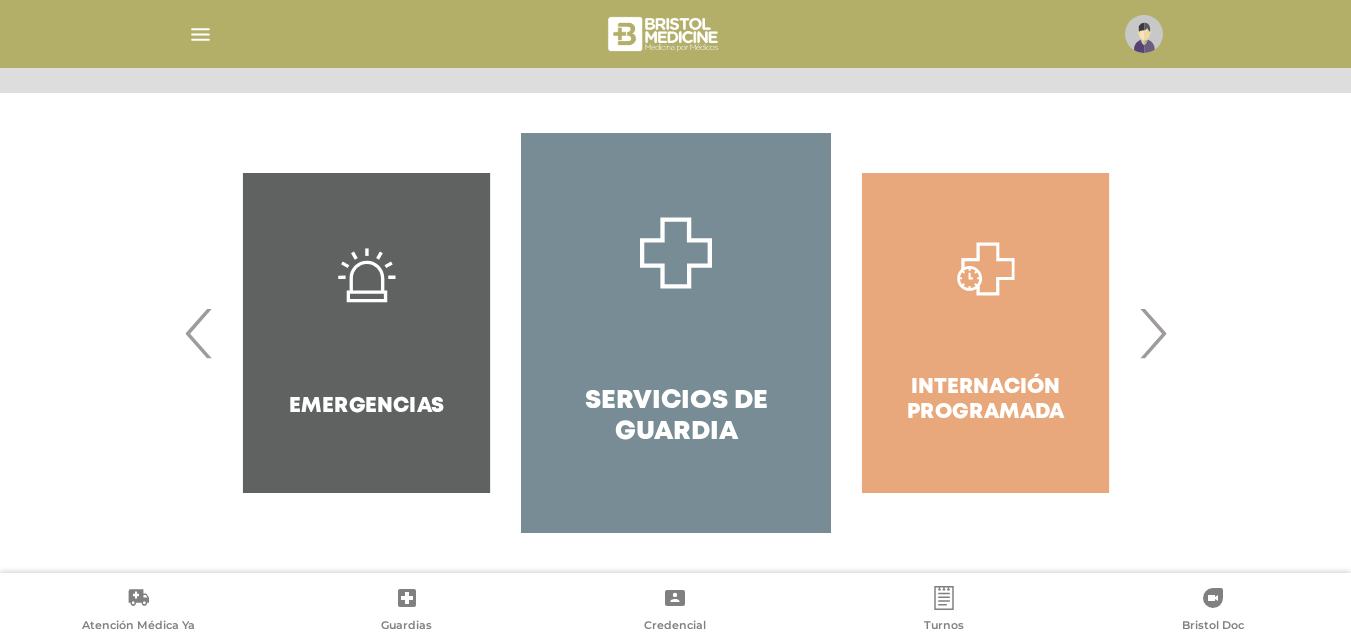 click on "›" at bounding box center [1152, 333] 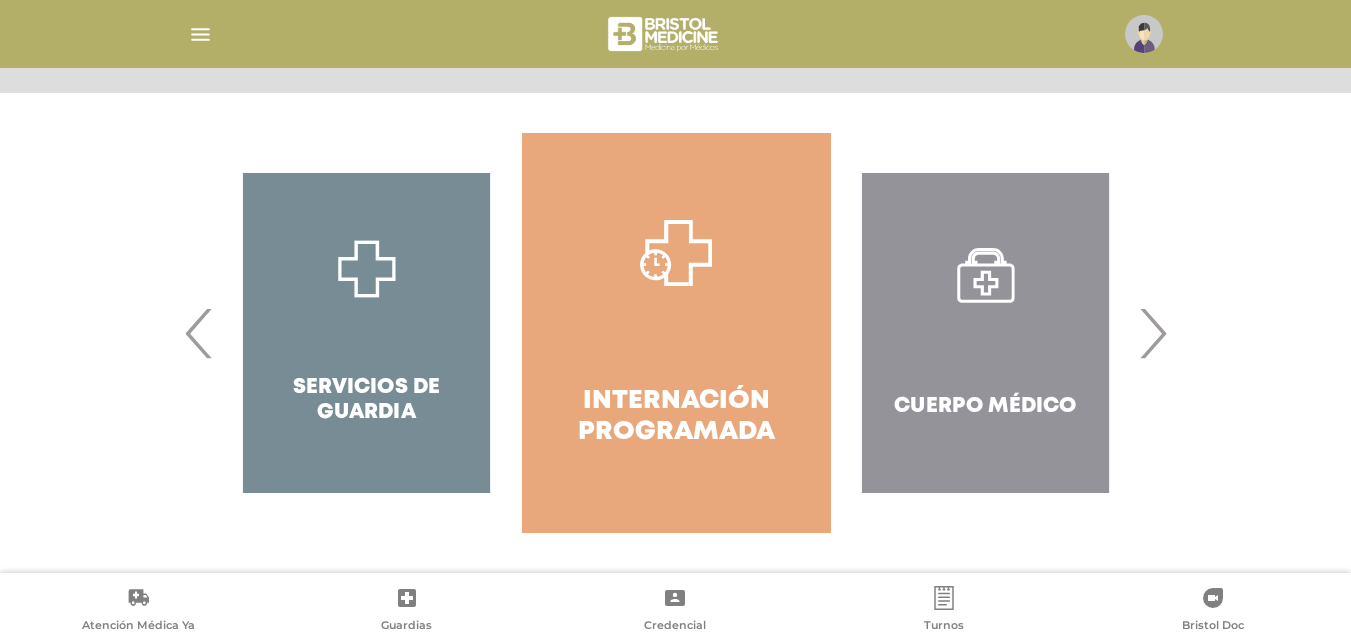 click on "›" at bounding box center (1152, 333) 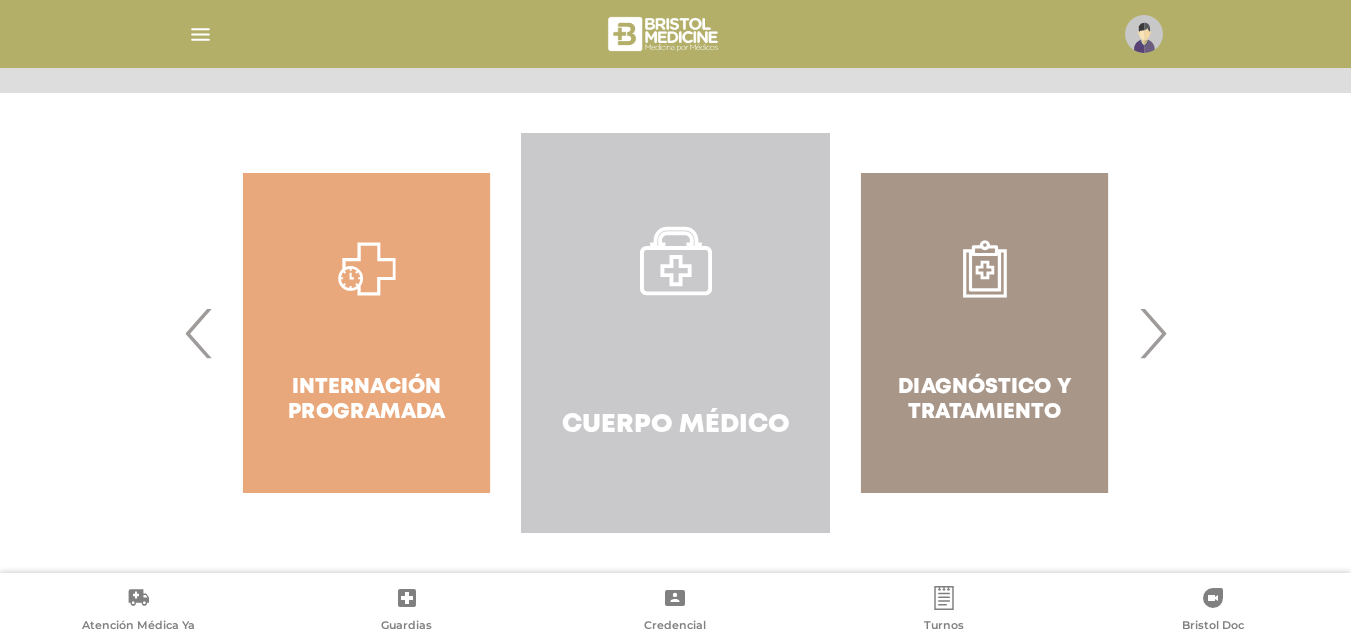 click on "Cuerpo Médico" at bounding box center [675, 333] 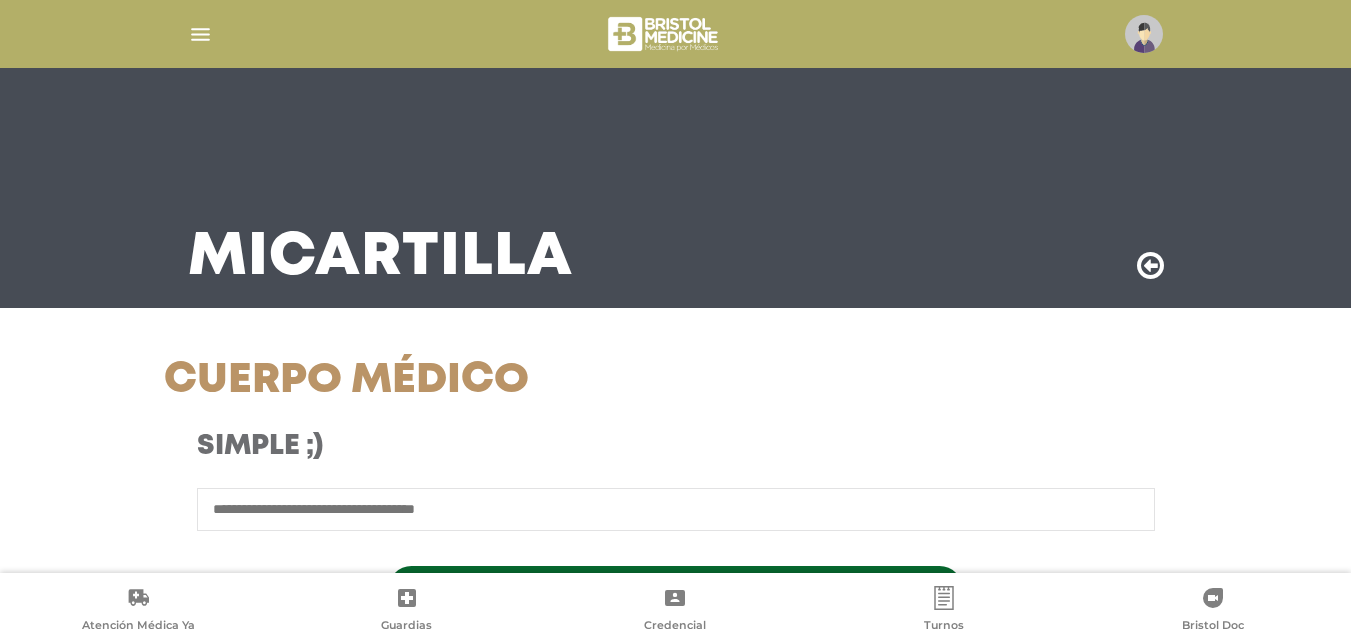 scroll, scrollTop: 610, scrollLeft: 0, axis: vertical 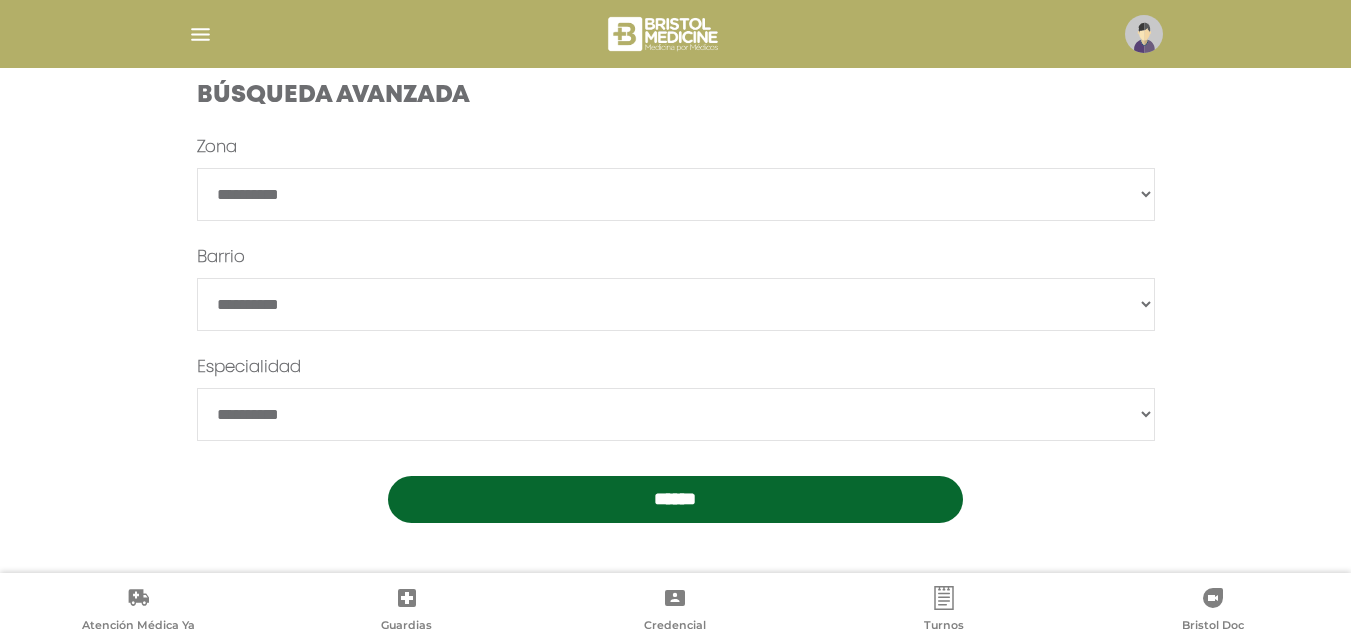 click on "**********" at bounding box center [676, 194] 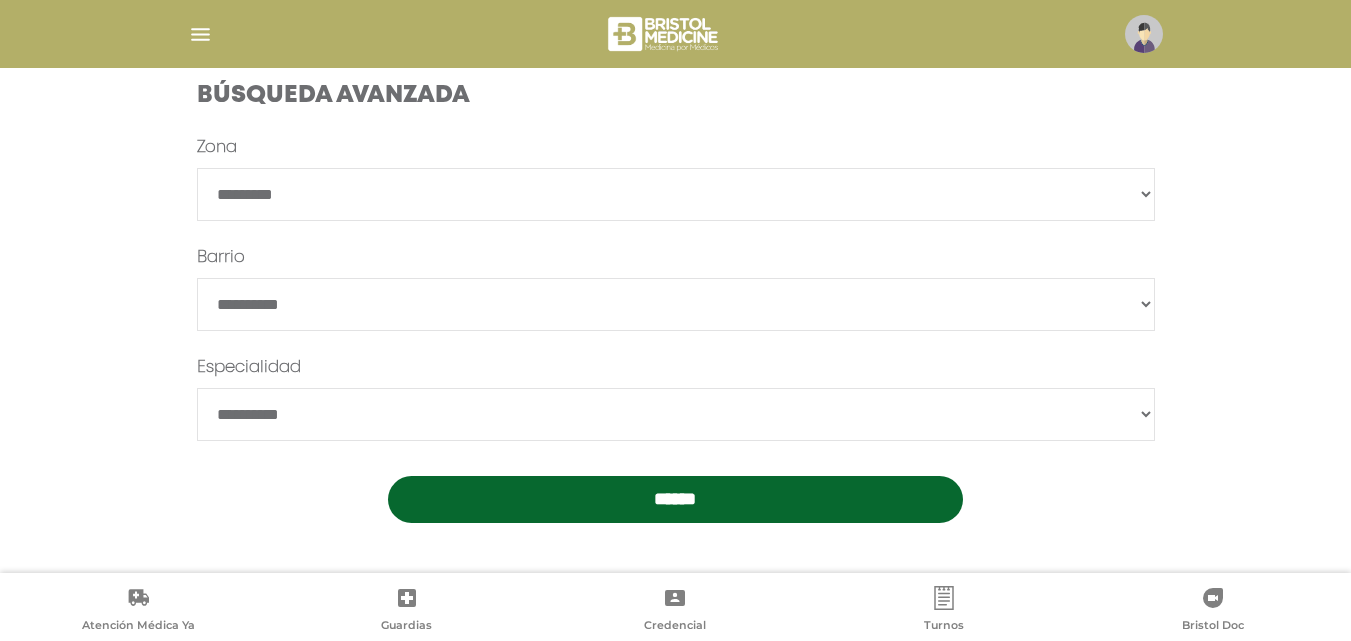 click on "**********" at bounding box center (676, 194) 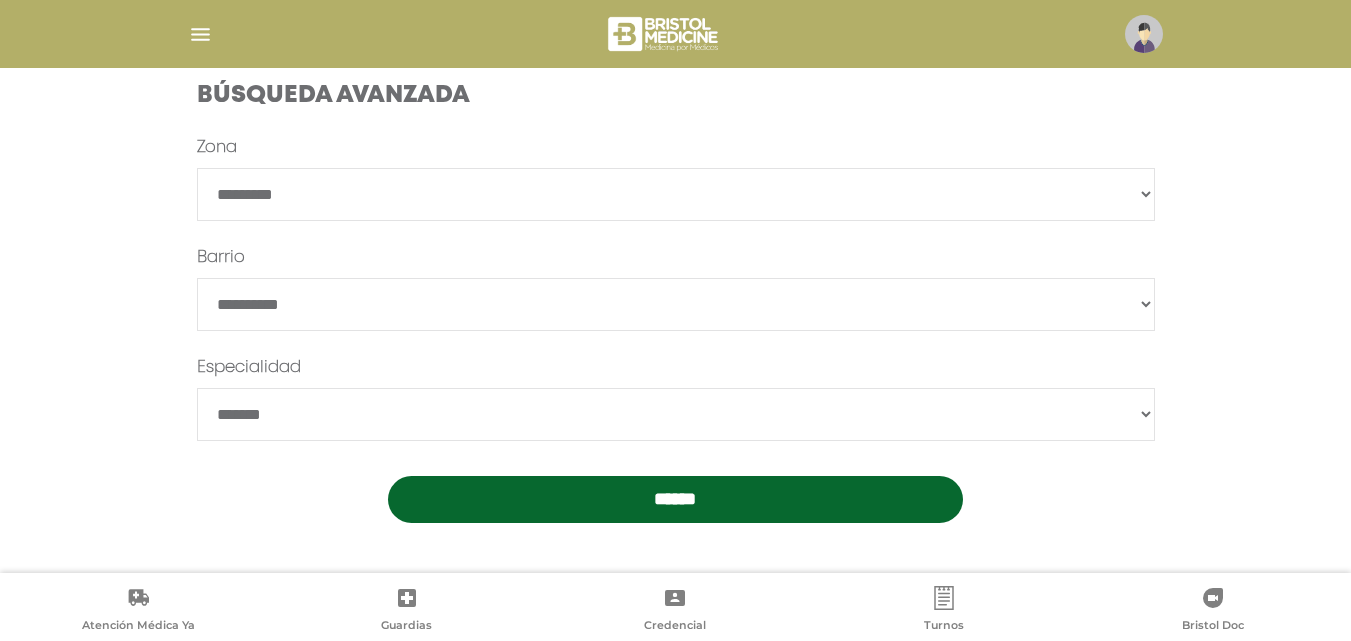 click on "**********" at bounding box center (676, 414) 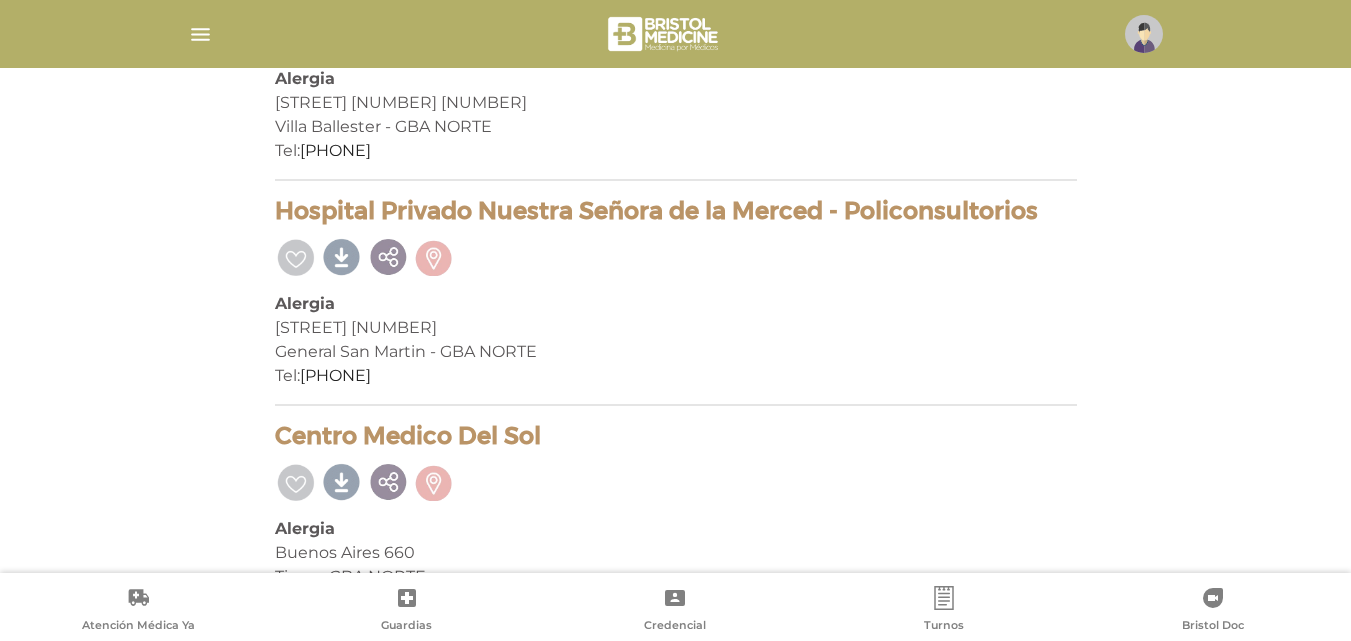 scroll, scrollTop: 1974, scrollLeft: 0, axis: vertical 